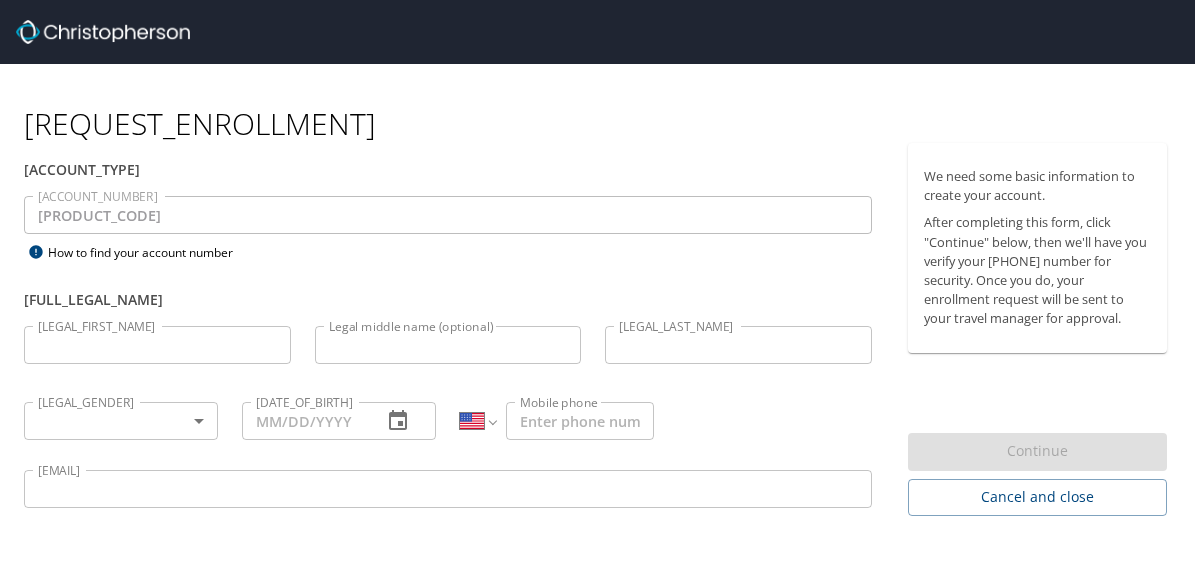 scroll, scrollTop: 0, scrollLeft: 0, axis: both 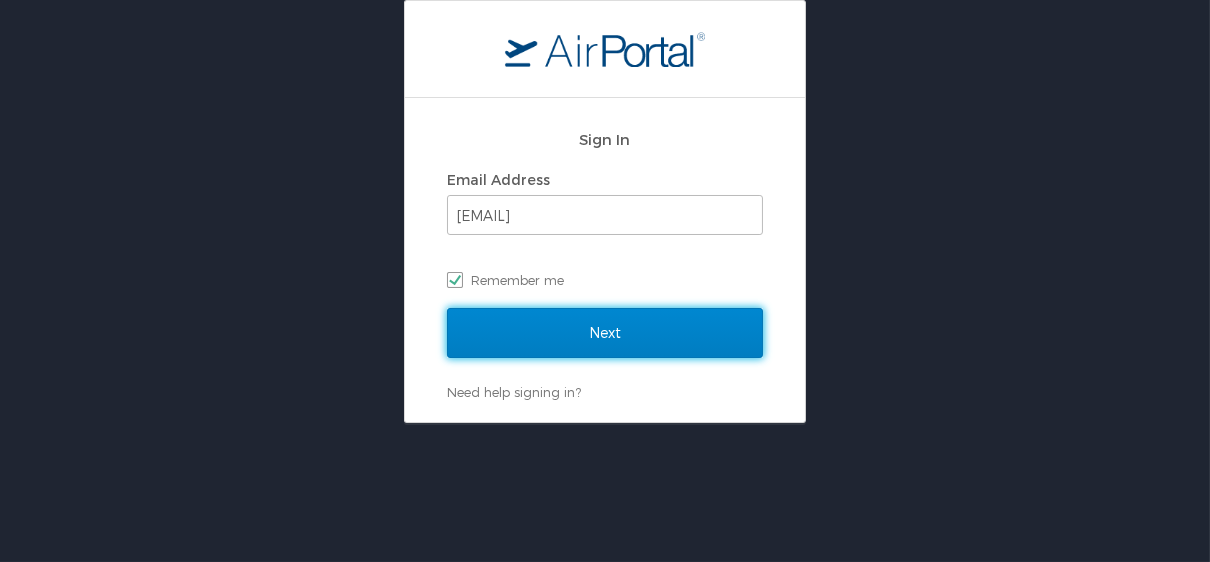 click on "Next" at bounding box center [605, 333] 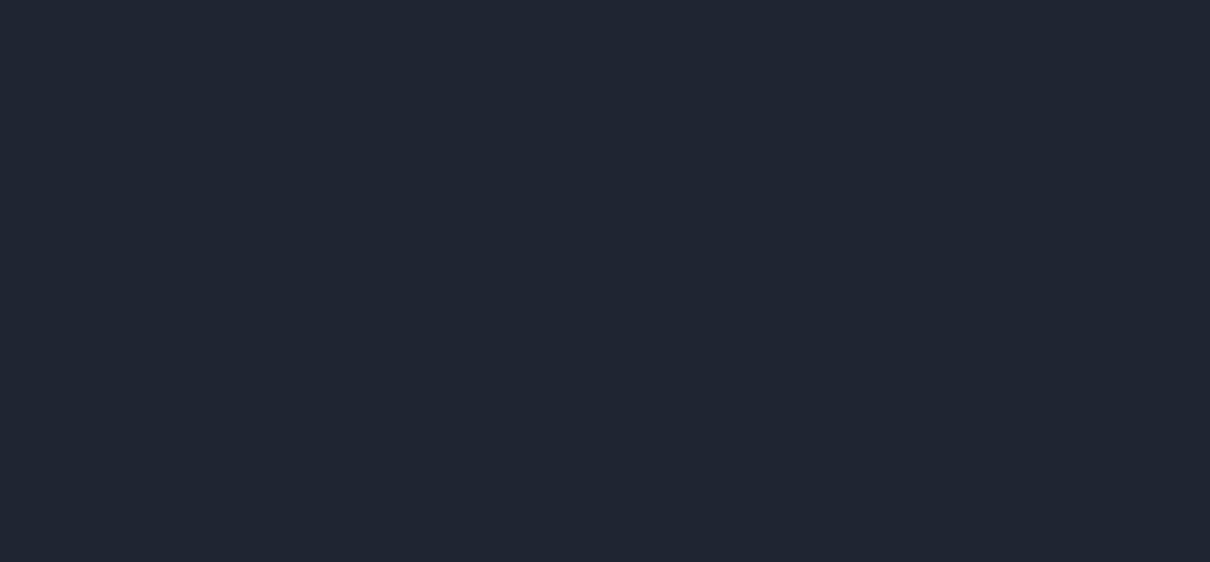 scroll, scrollTop: 0, scrollLeft: 0, axis: both 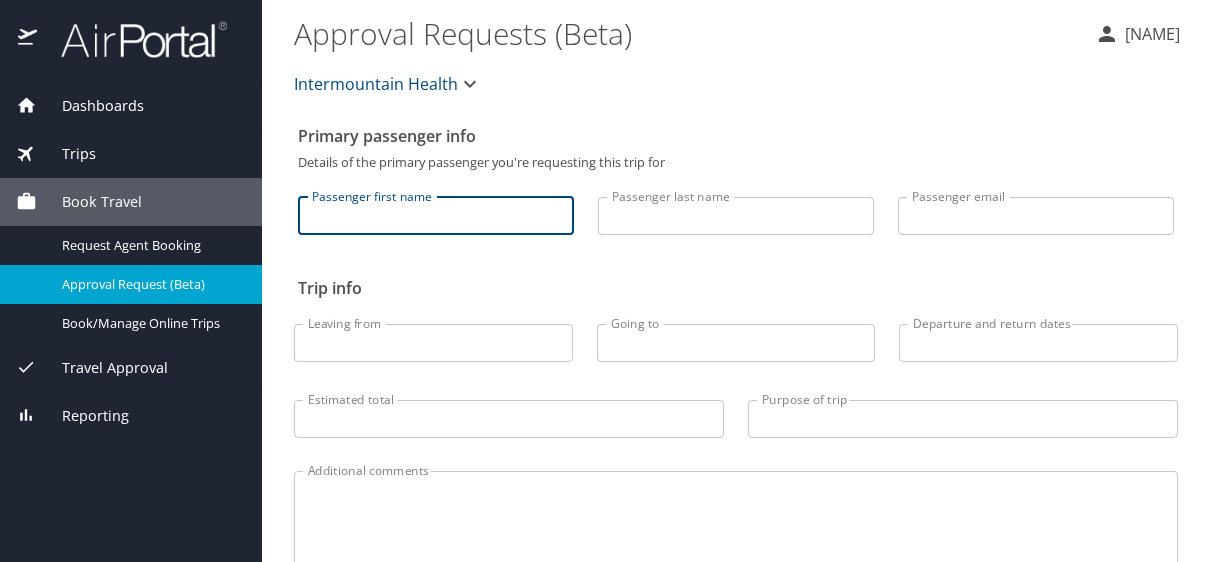 click on "Passenger first name" at bounding box center [436, 216] 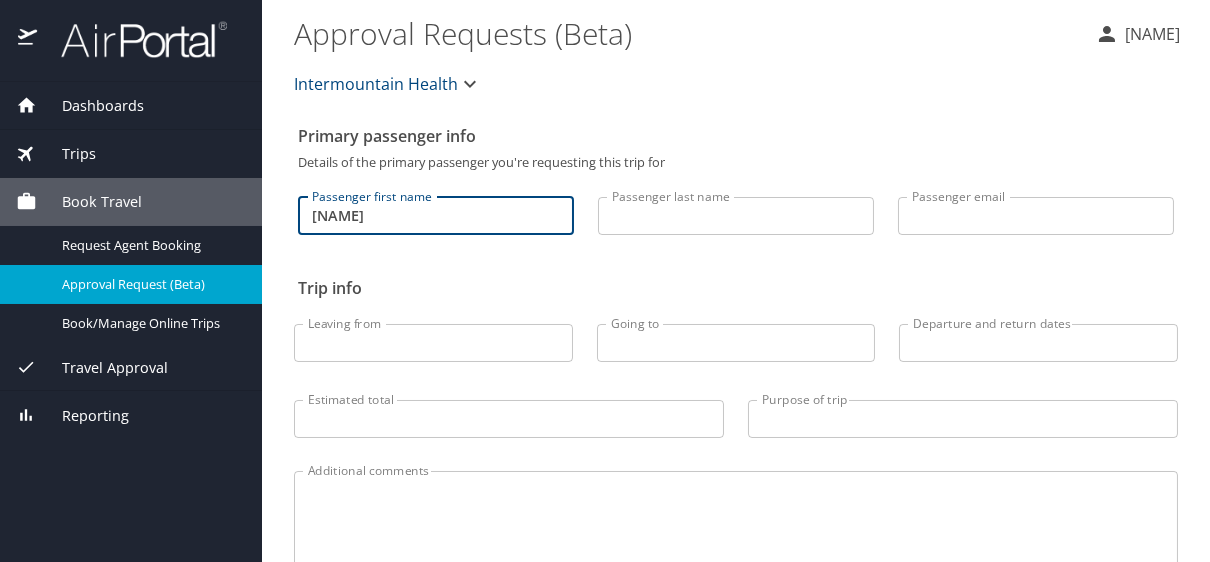 type on "[NAME]" 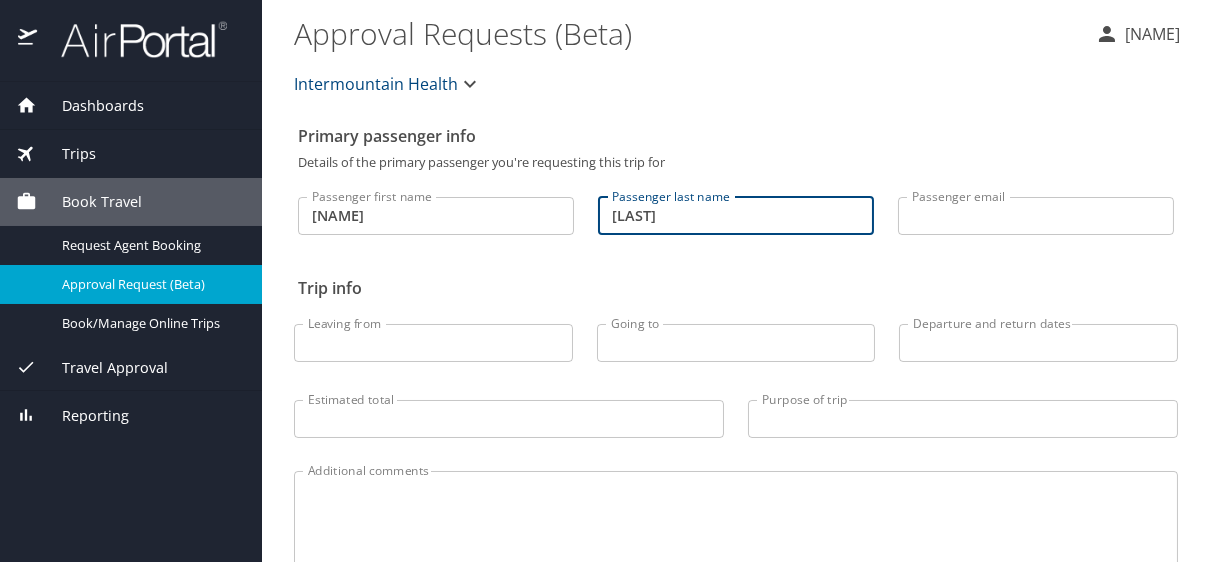 type on "[LAST]" 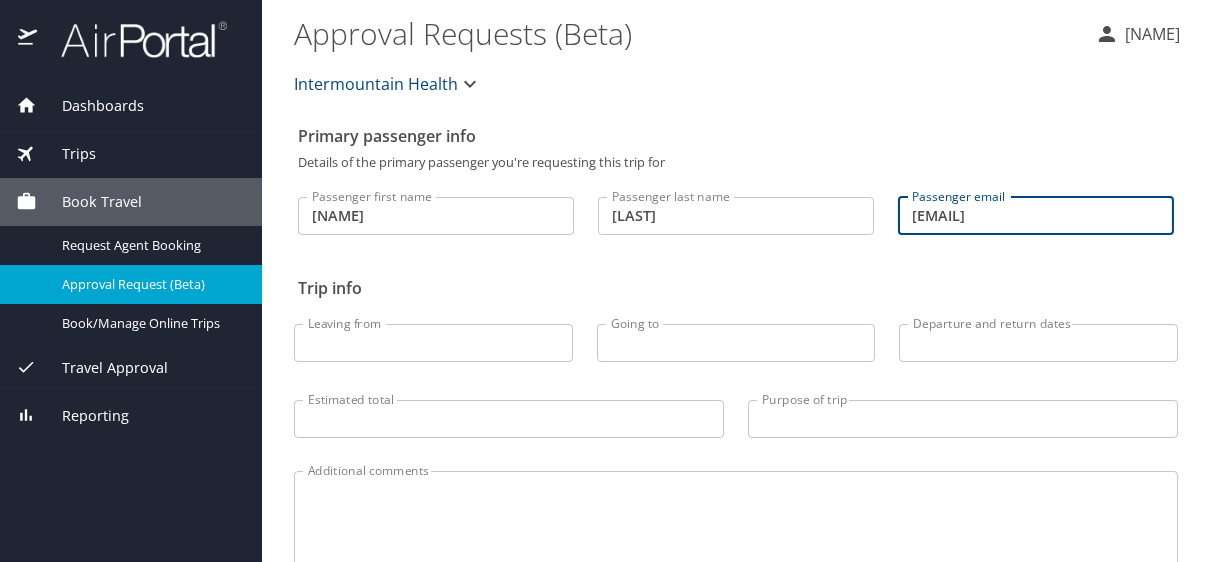 type on "[EMAIL]" 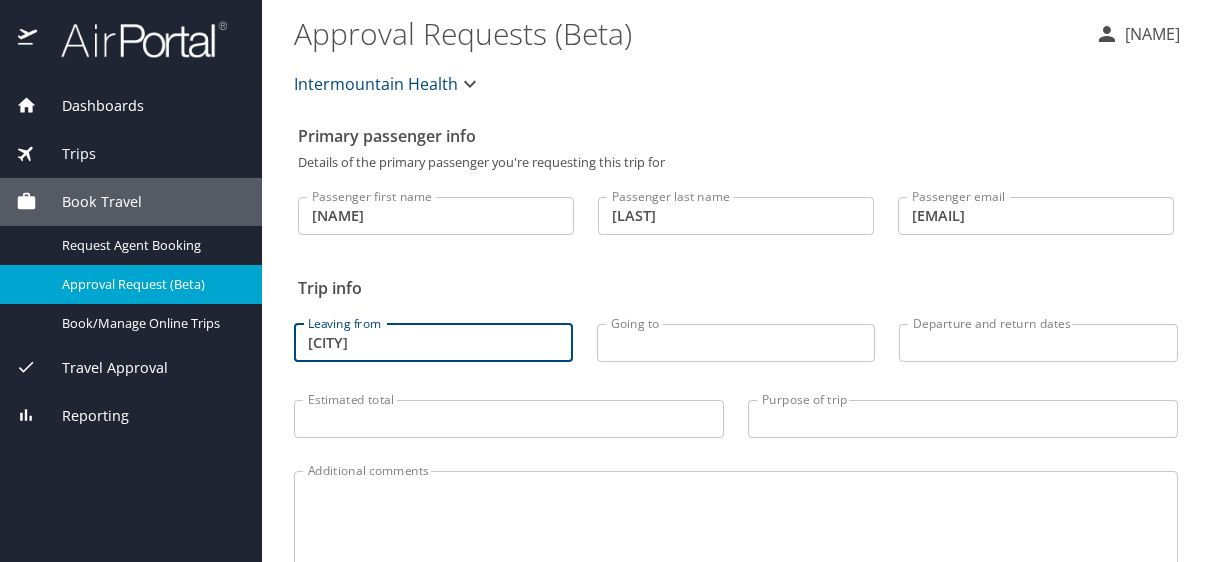 type on "SLC" 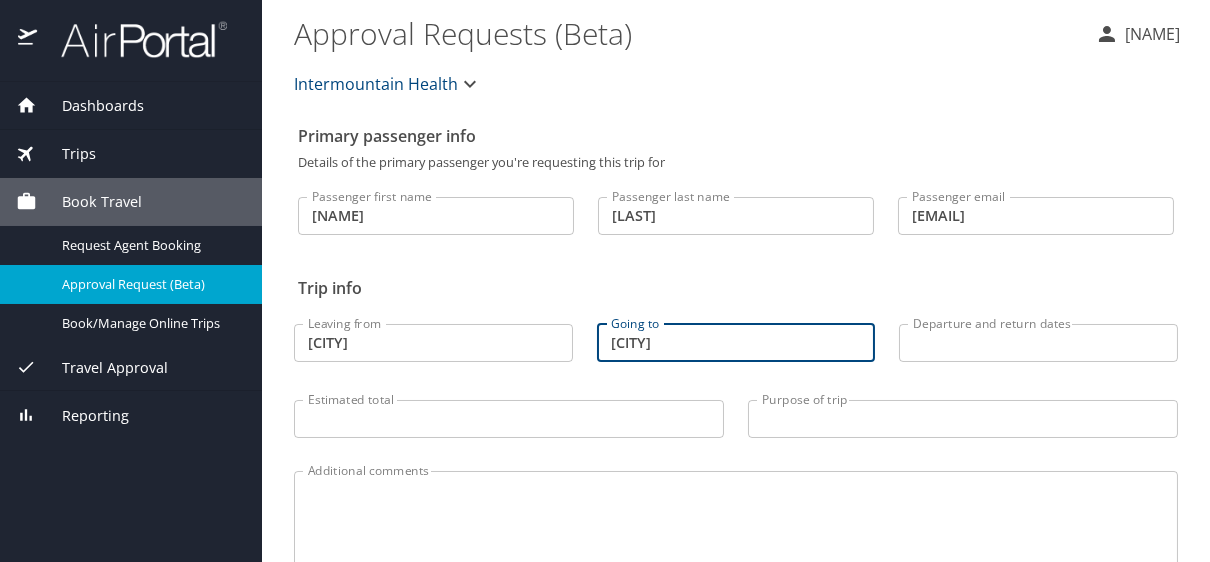 type on "Las Vegas" 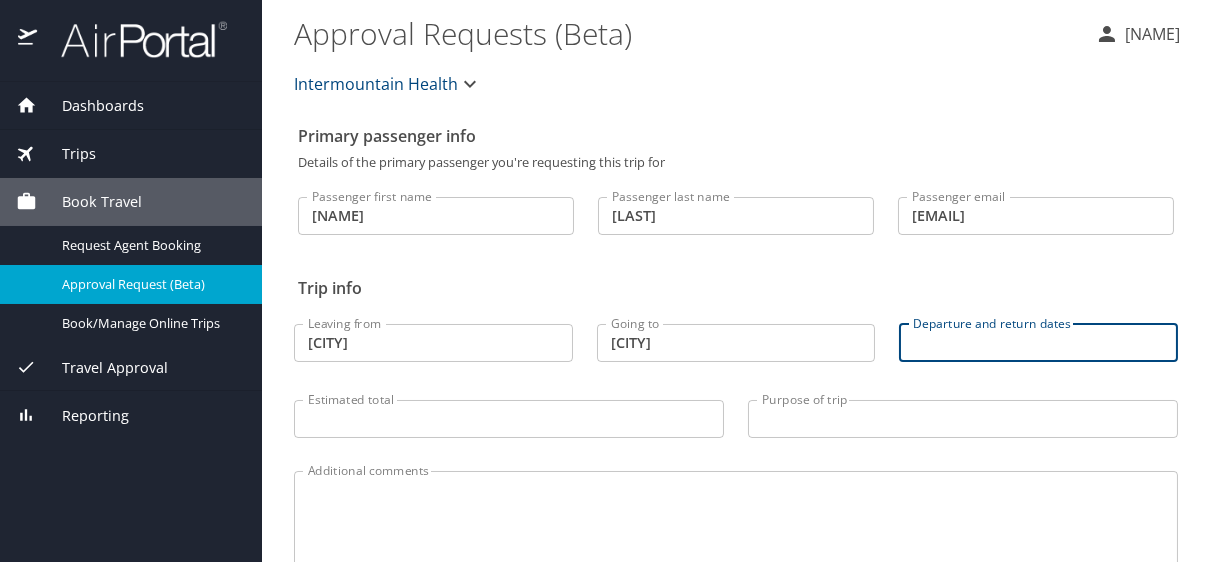 click on "Departure and return dates" at bounding box center [1038, 343] 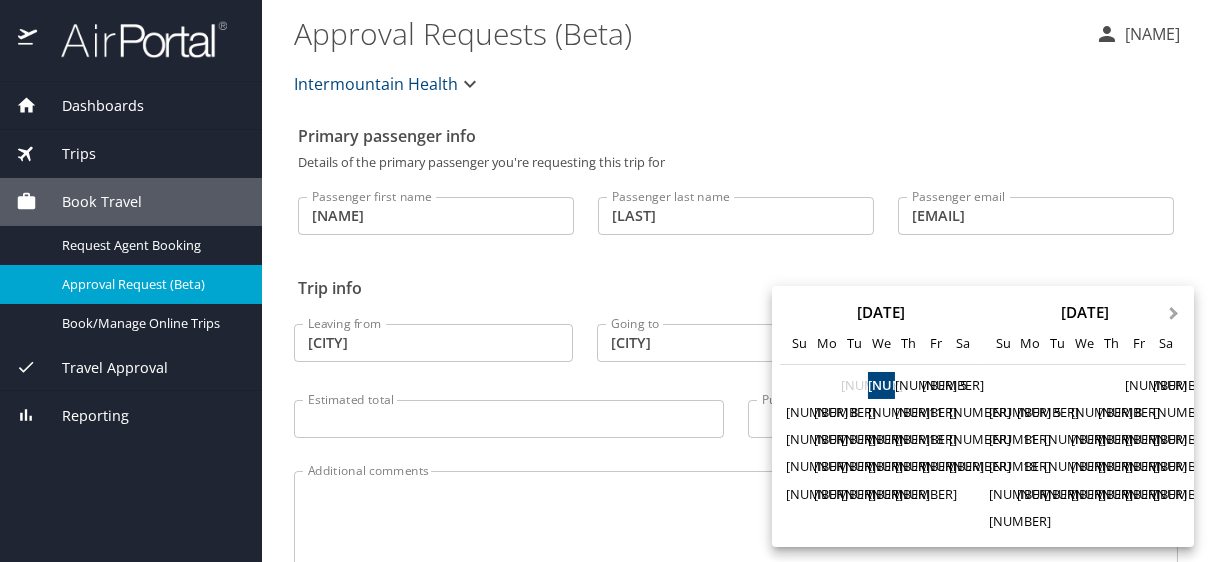 click on "Next Month" at bounding box center [1174, 314] 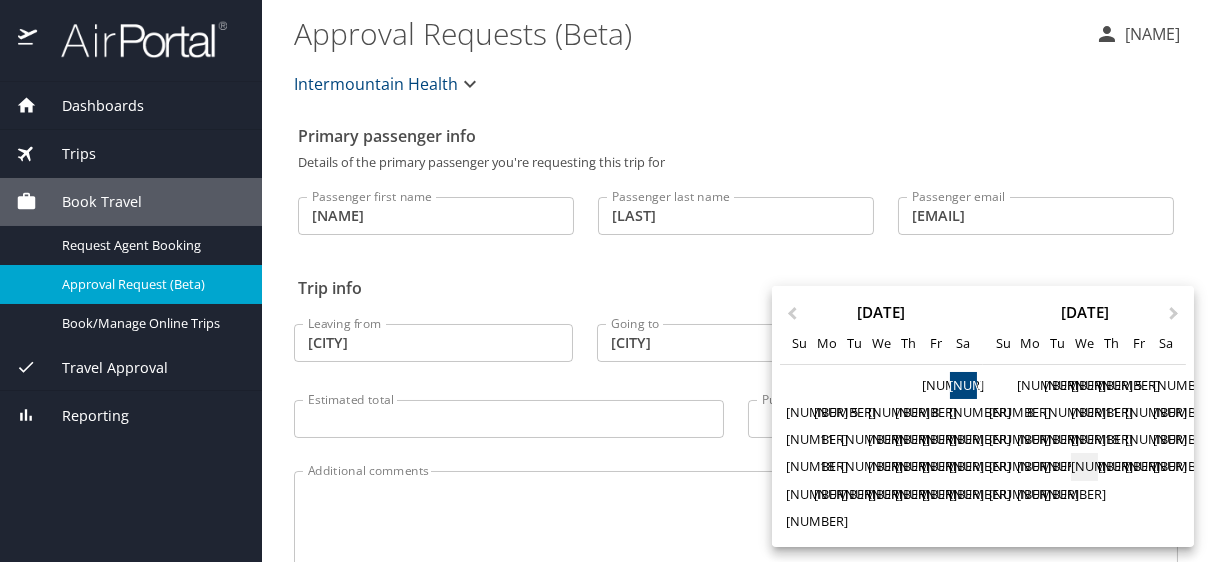 click on "24" at bounding box center [1084, 466] 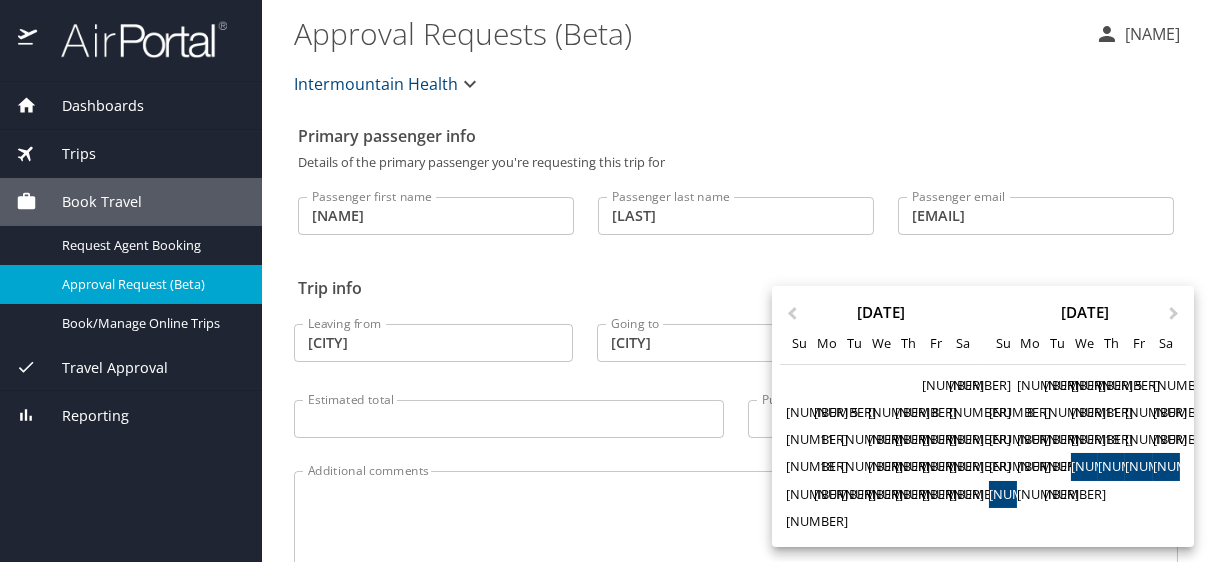 click on "28" at bounding box center [1002, 494] 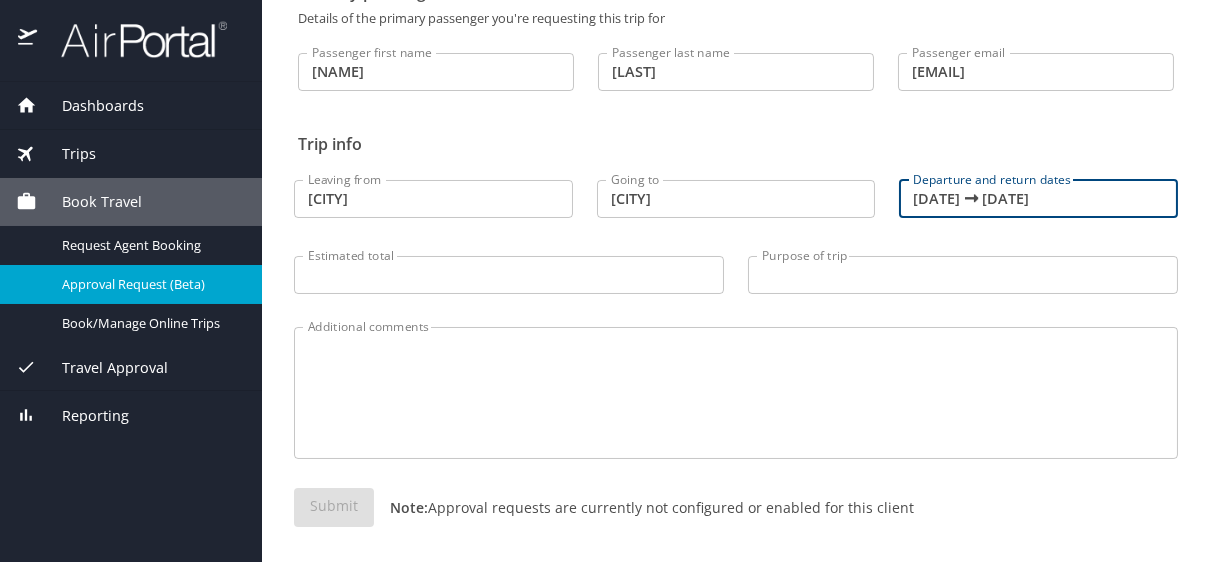 scroll, scrollTop: 151, scrollLeft: 0, axis: vertical 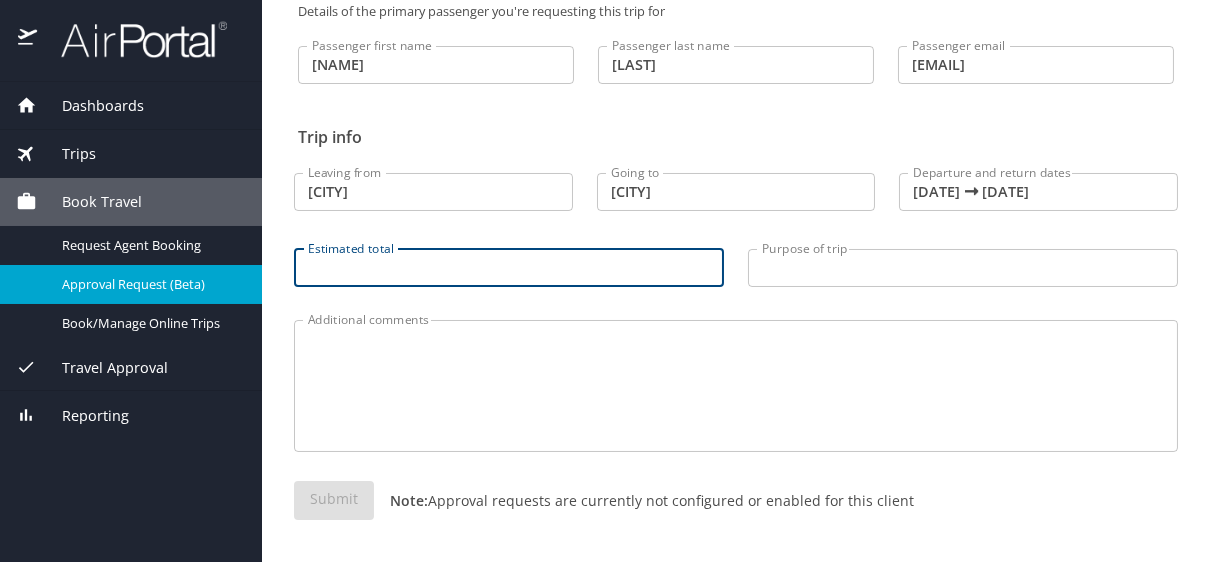 click on "Estimated total" at bounding box center [509, 268] 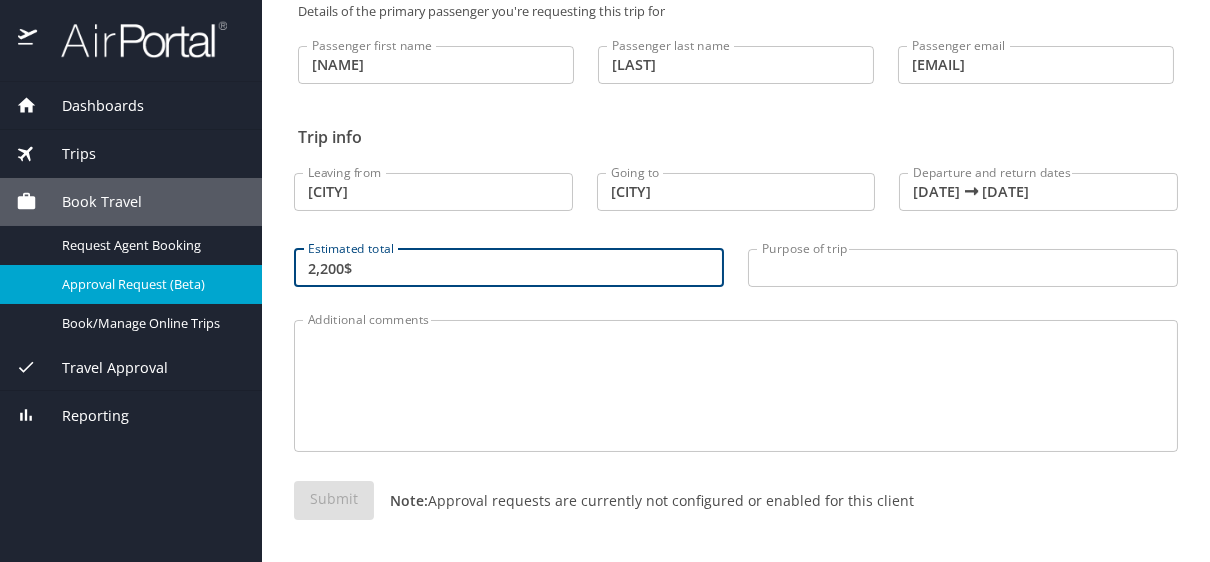 type on "2,200$" 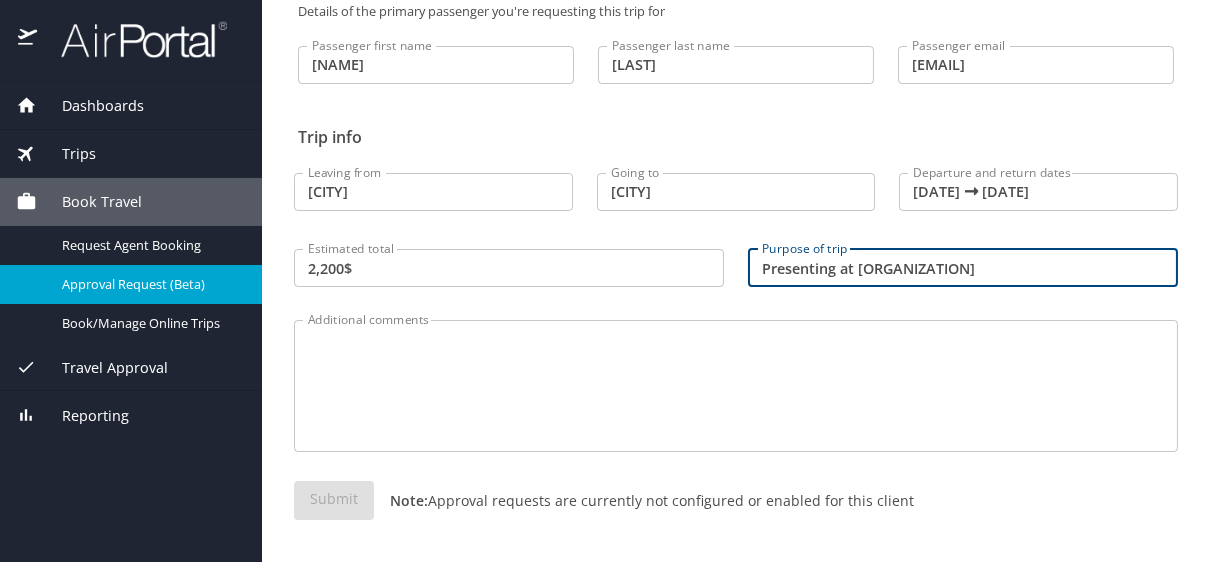scroll, scrollTop: 0, scrollLeft: 214, axis: horizontal 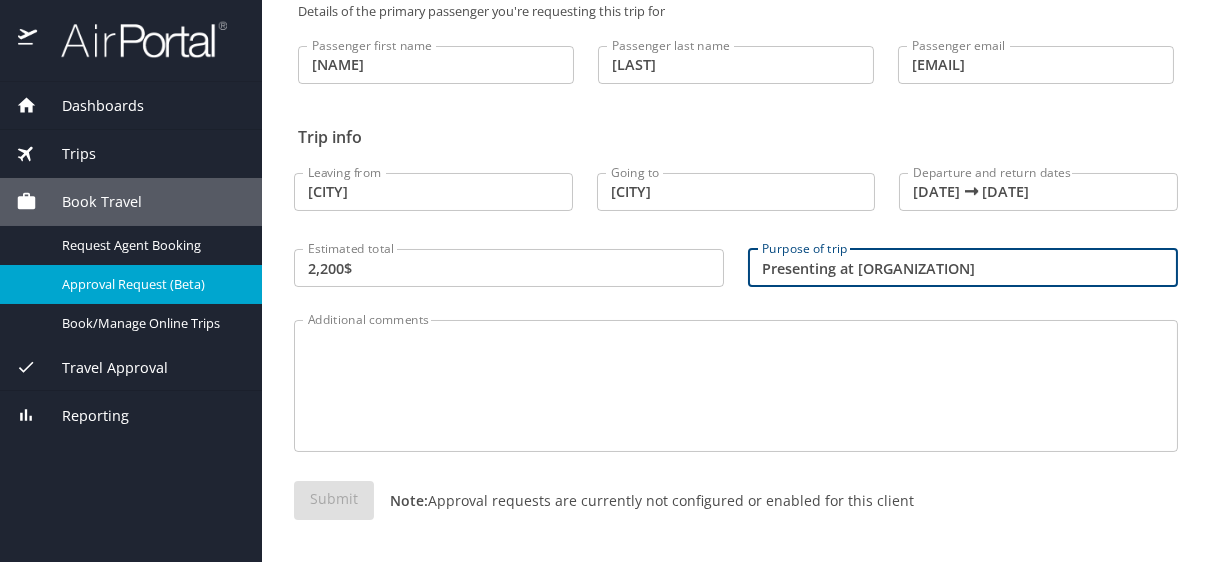 type on "Presenting at International Academy of Dance Medicine and Science Annual Conference" 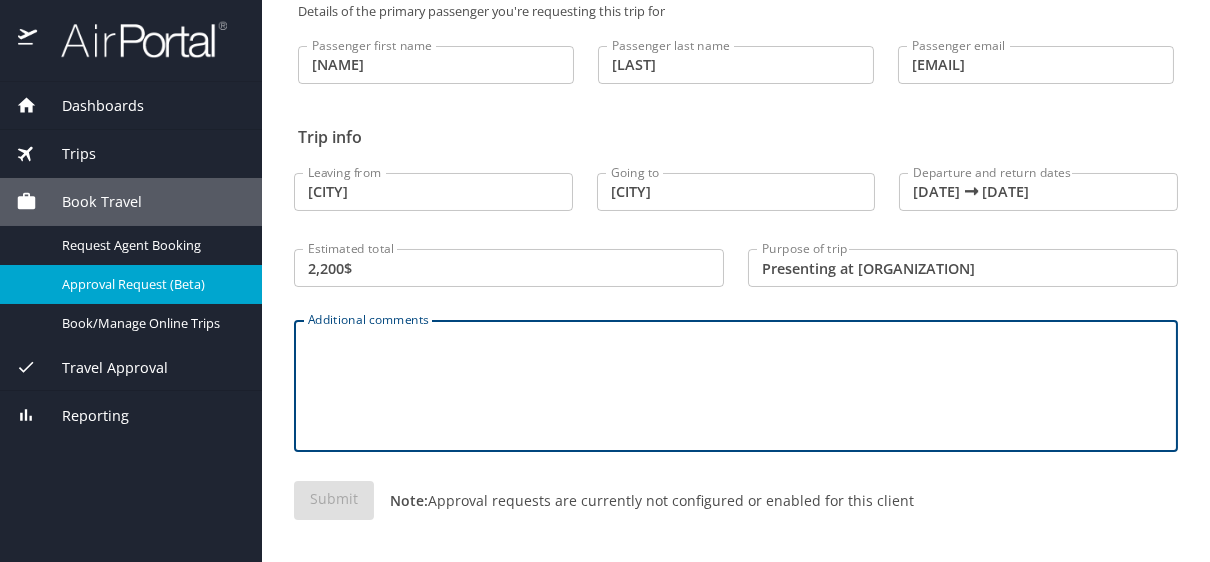 click on "Additional comments" at bounding box center [736, 386] 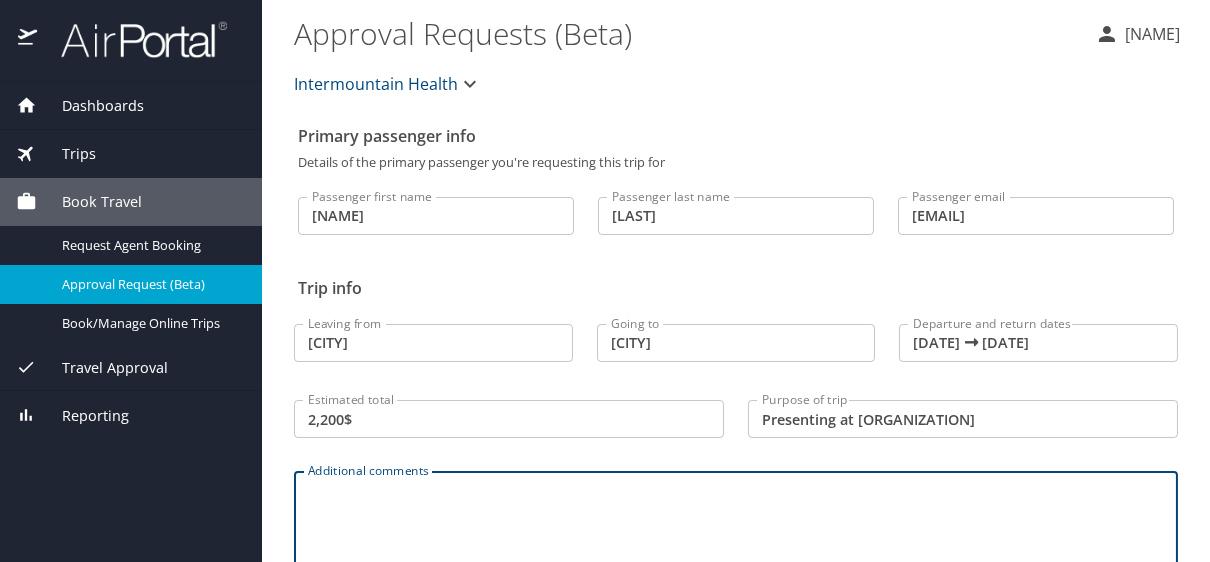 scroll, scrollTop: 151, scrollLeft: 0, axis: vertical 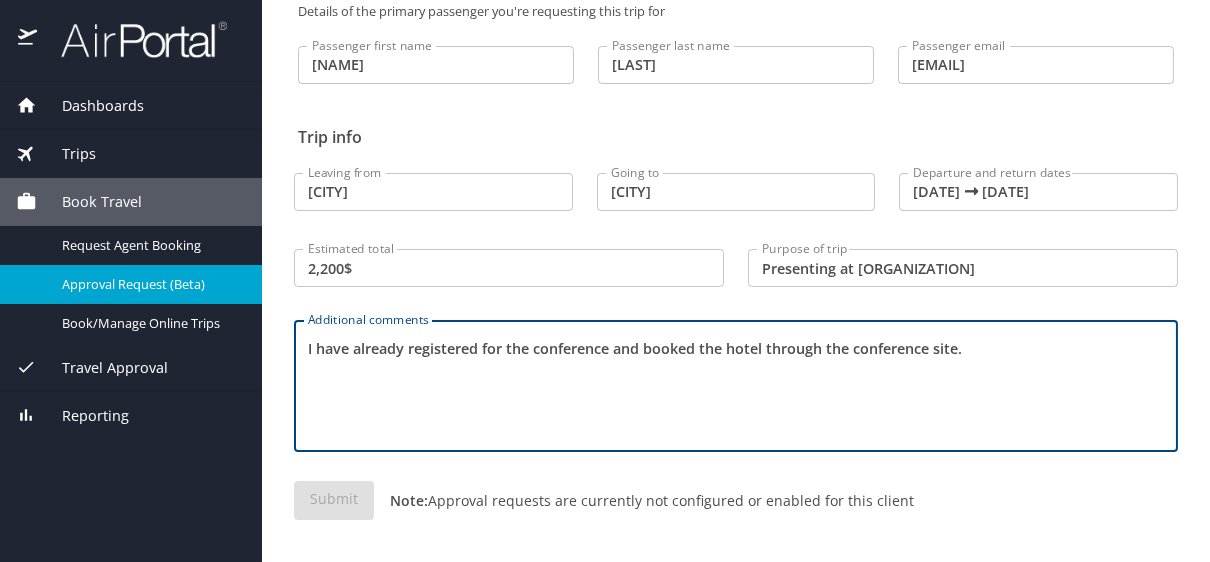 type on "I have already registered for the conference and booked the hotel through the conference site." 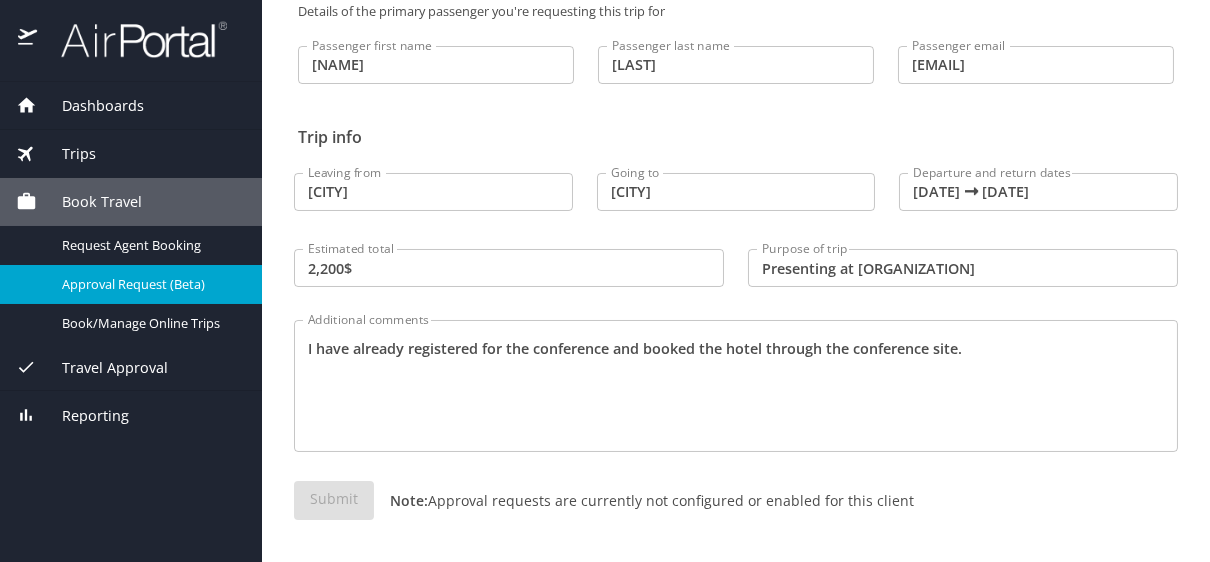 click on "Submit Note:  Approval requests are currently not configured or enabled for this client" at bounding box center [736, 516] 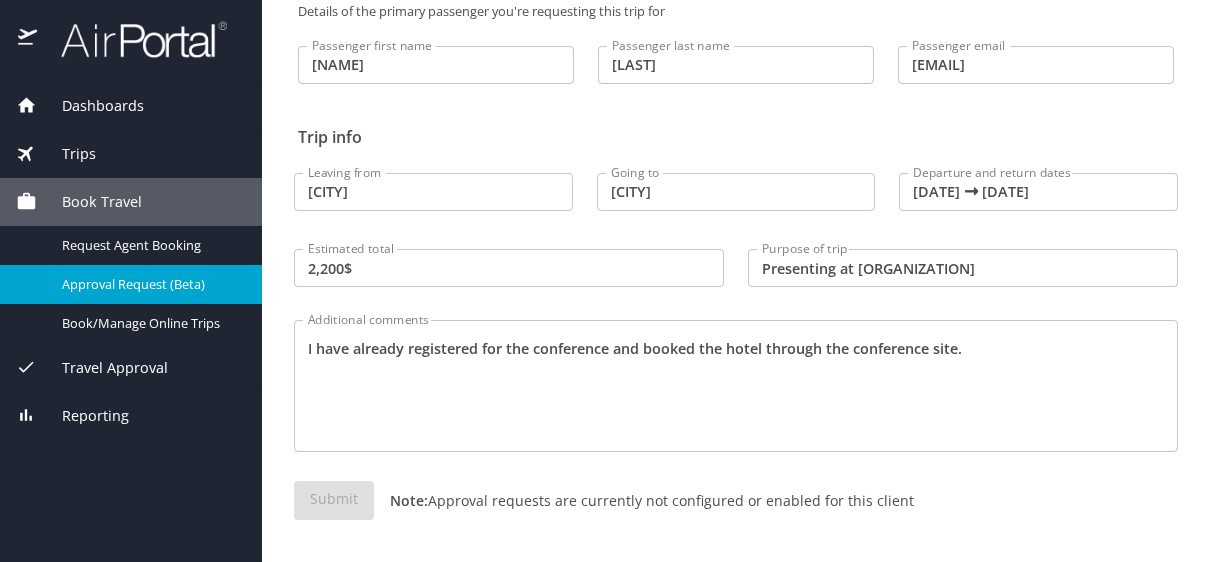 click on "Submit Note:  Approval requests are currently not configured or enabled for this client" at bounding box center [736, 516] 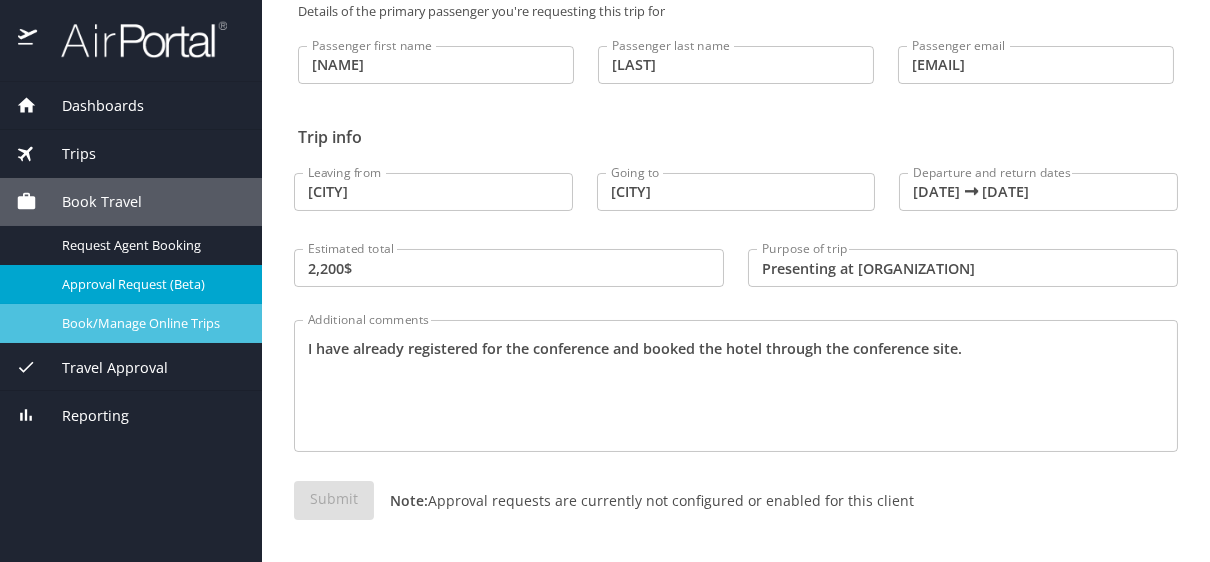 click on "Book/Manage Online Trips" at bounding box center [150, 323] 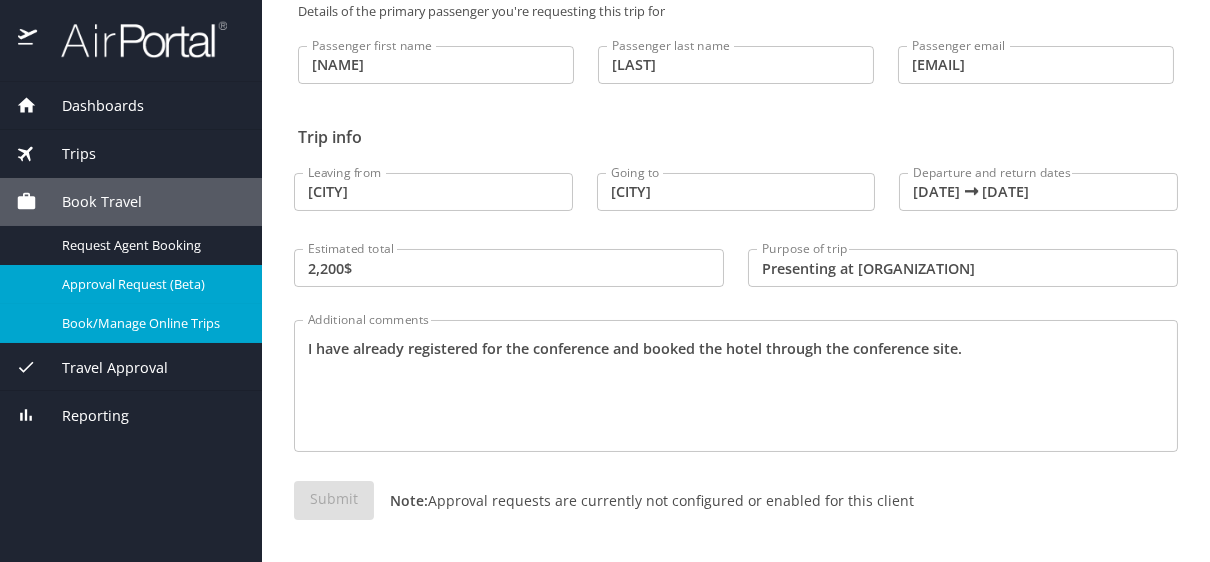scroll, scrollTop: 0, scrollLeft: 0, axis: both 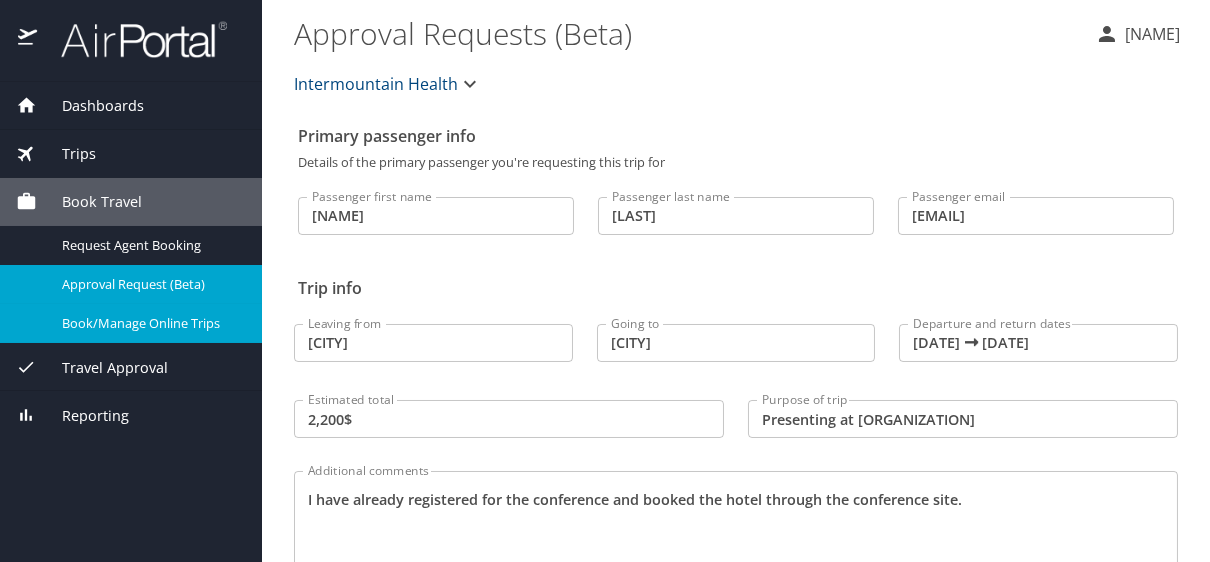 click on "Intermountain Health" at bounding box center (376, 84) 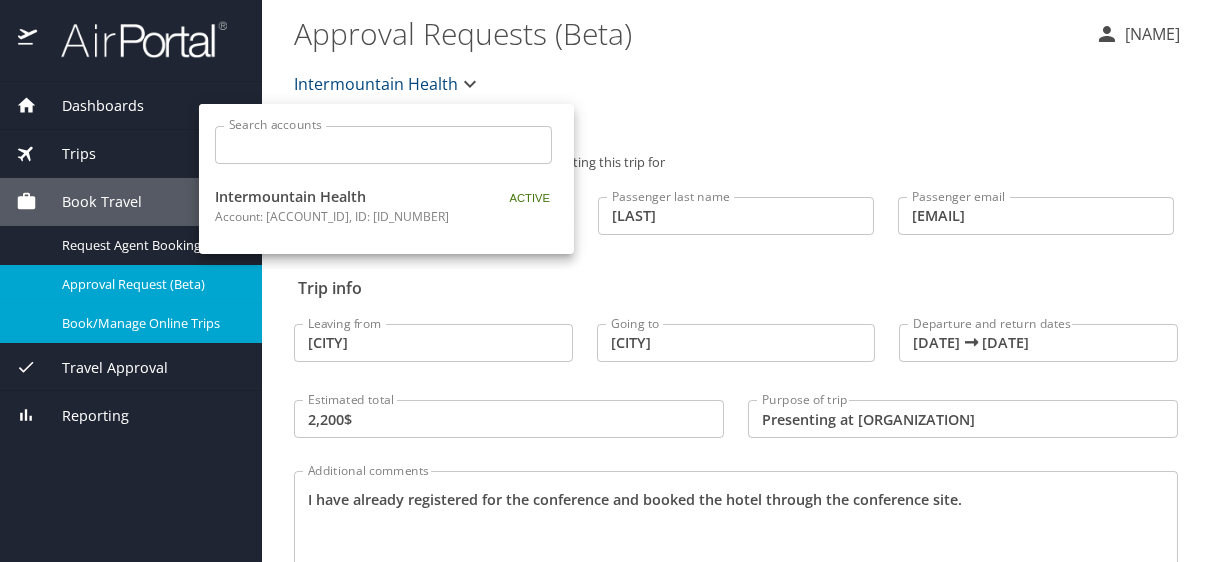 click at bounding box center [605, 281] 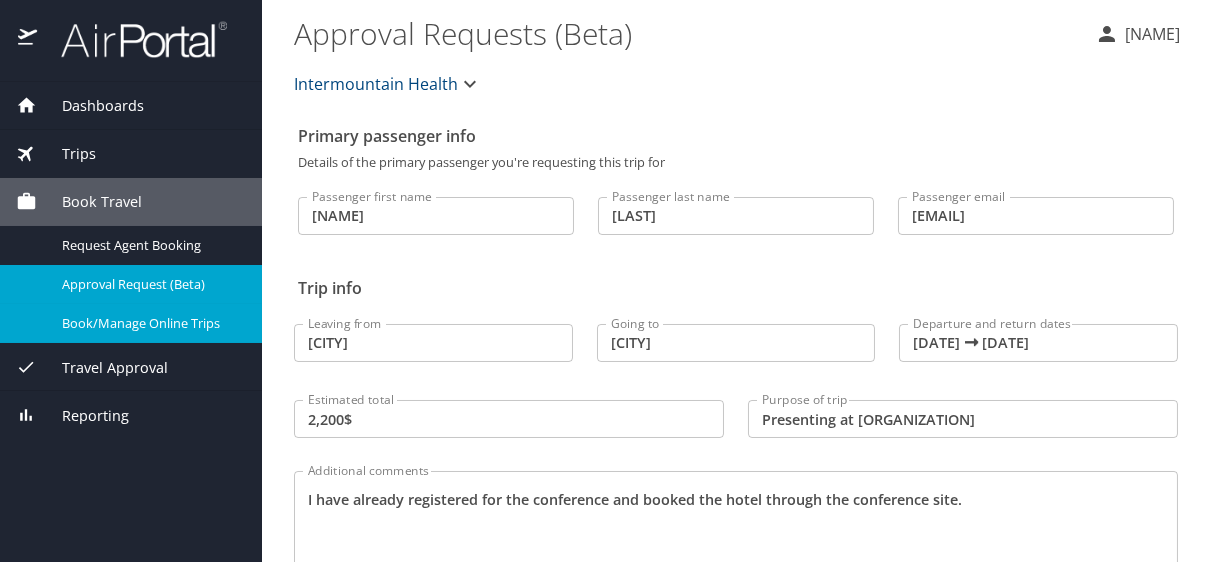 scroll, scrollTop: 151, scrollLeft: 0, axis: vertical 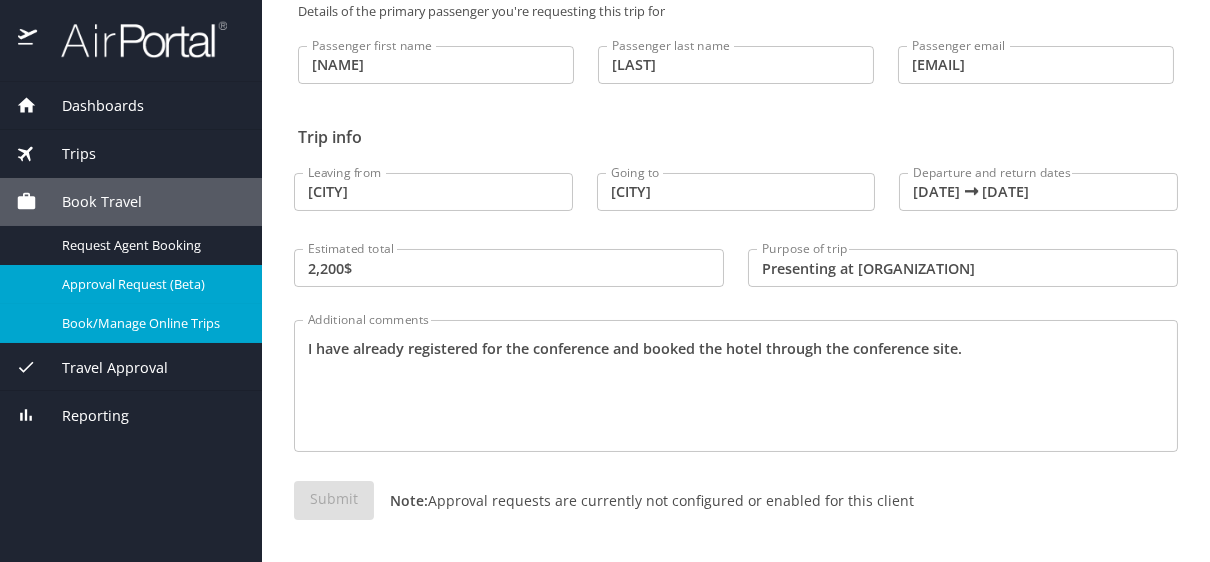 click on "Submit Note:  Approval requests are currently not configured or enabled for this client" at bounding box center (736, 516) 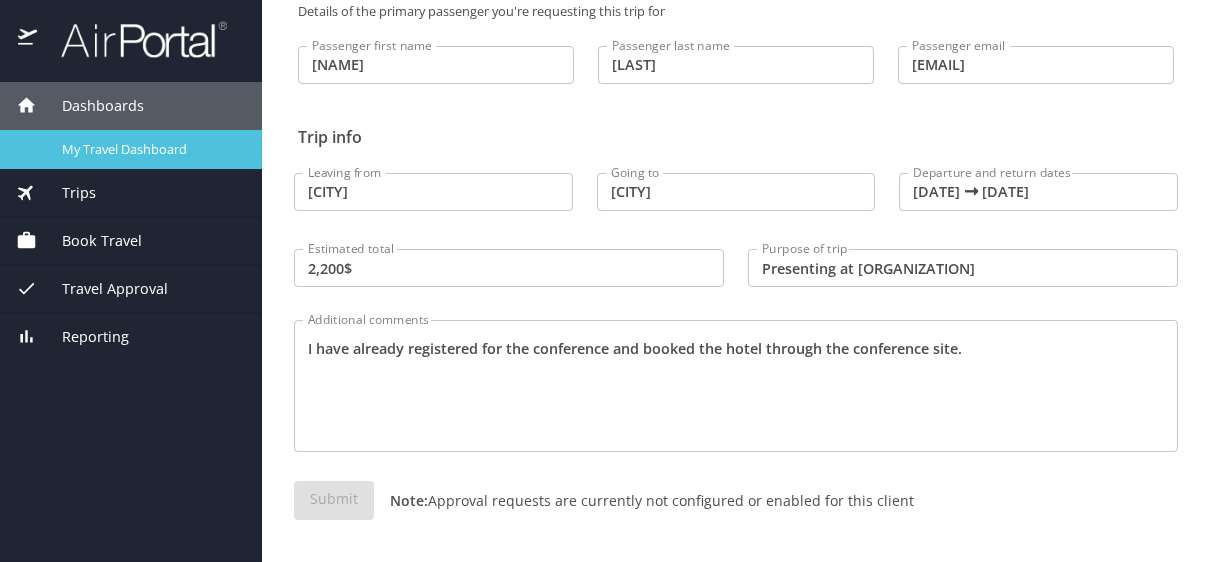 click on "My Travel Dashboard" at bounding box center [150, 149] 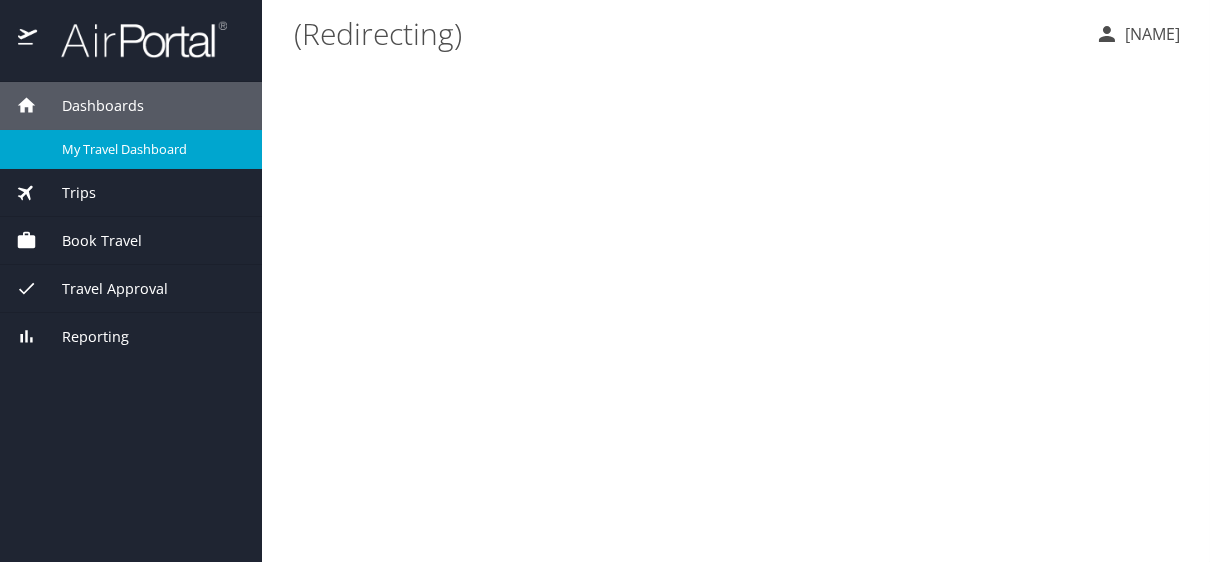 scroll, scrollTop: 0, scrollLeft: 0, axis: both 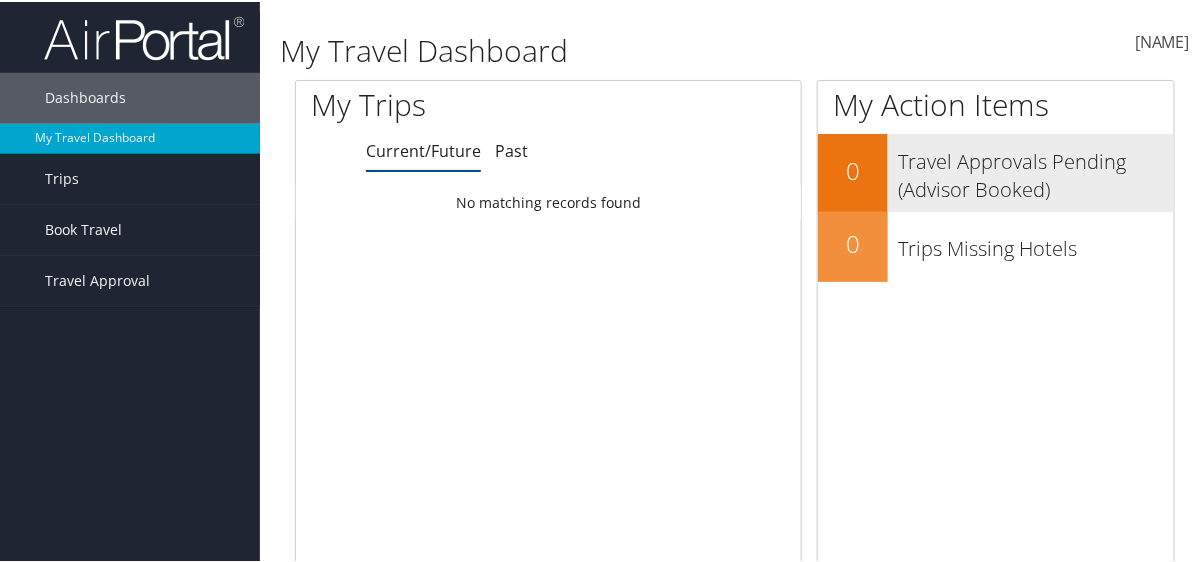 click on "Travel Approvals Pending (Advisor Booked)" at bounding box center (1036, 169) 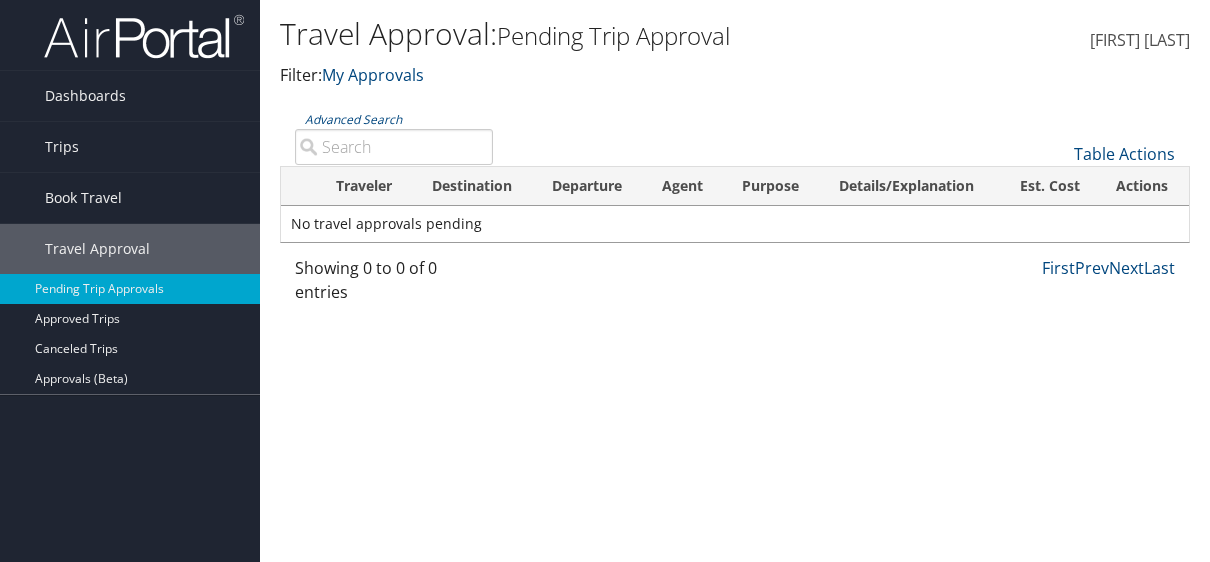 scroll, scrollTop: 0, scrollLeft: 0, axis: both 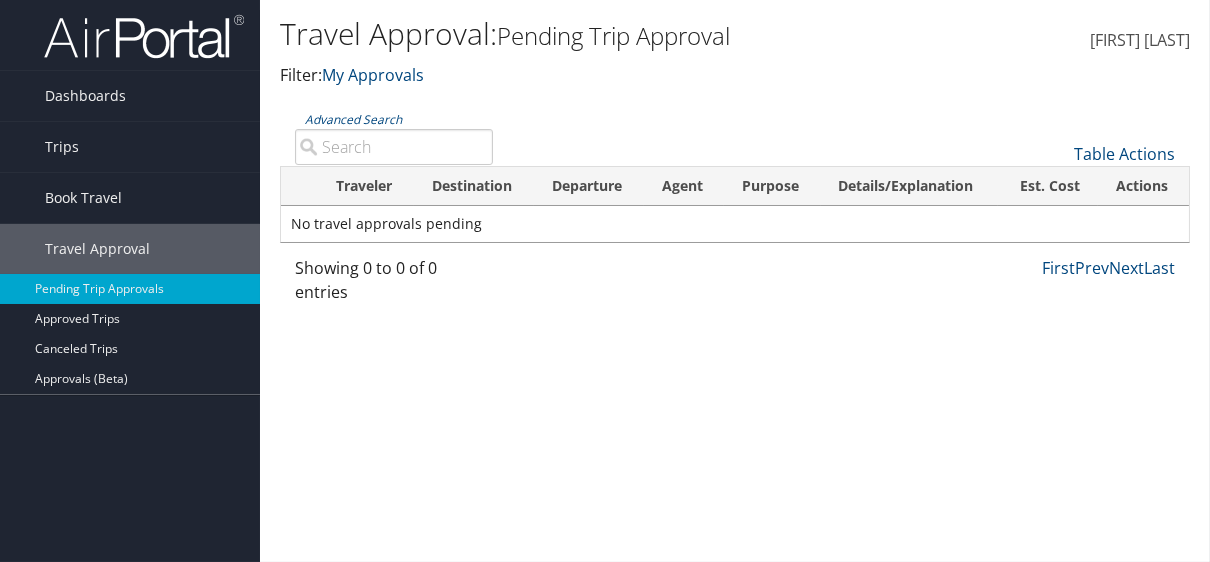 click on "[FIRST] [LAST]" at bounding box center [1140, 40] 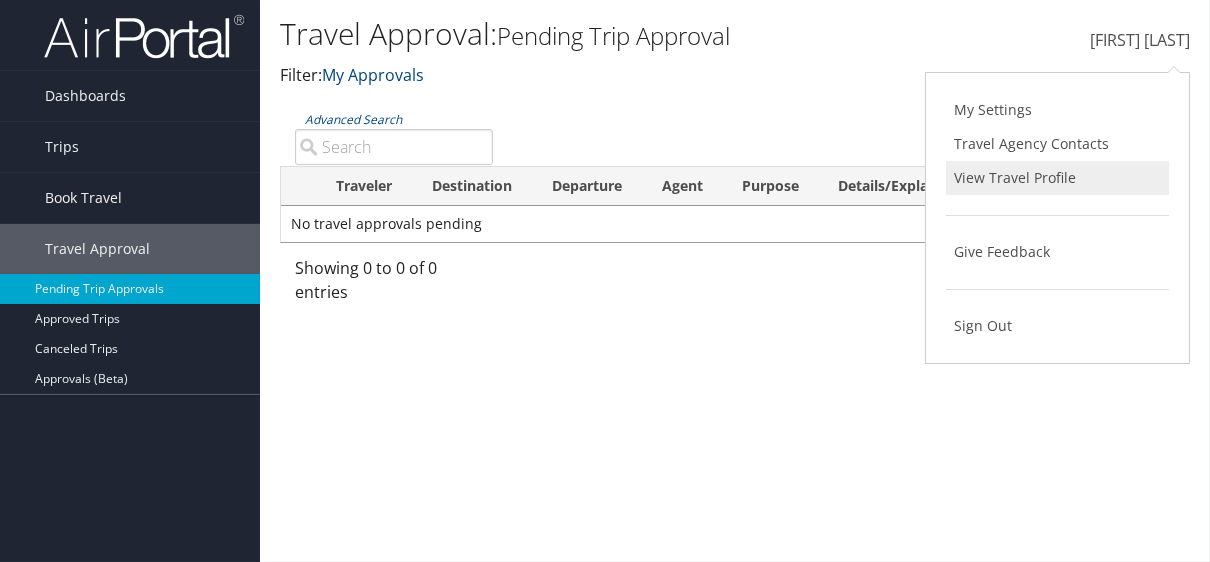 click on "View Travel Profile" at bounding box center [1057, 178] 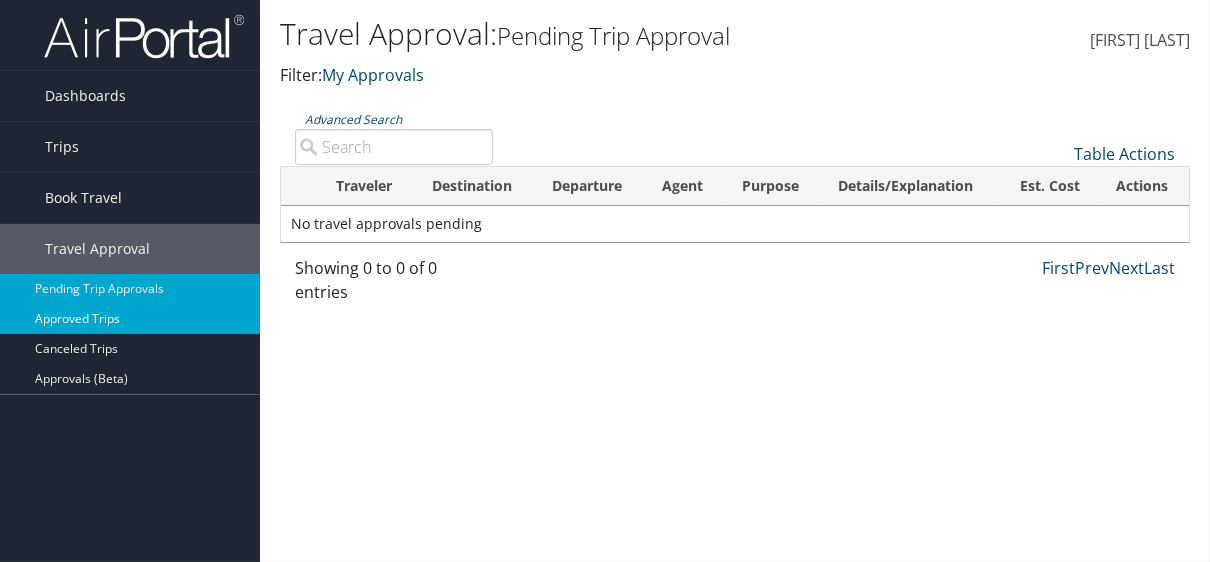 click on "Approved Trips" at bounding box center (130, 319) 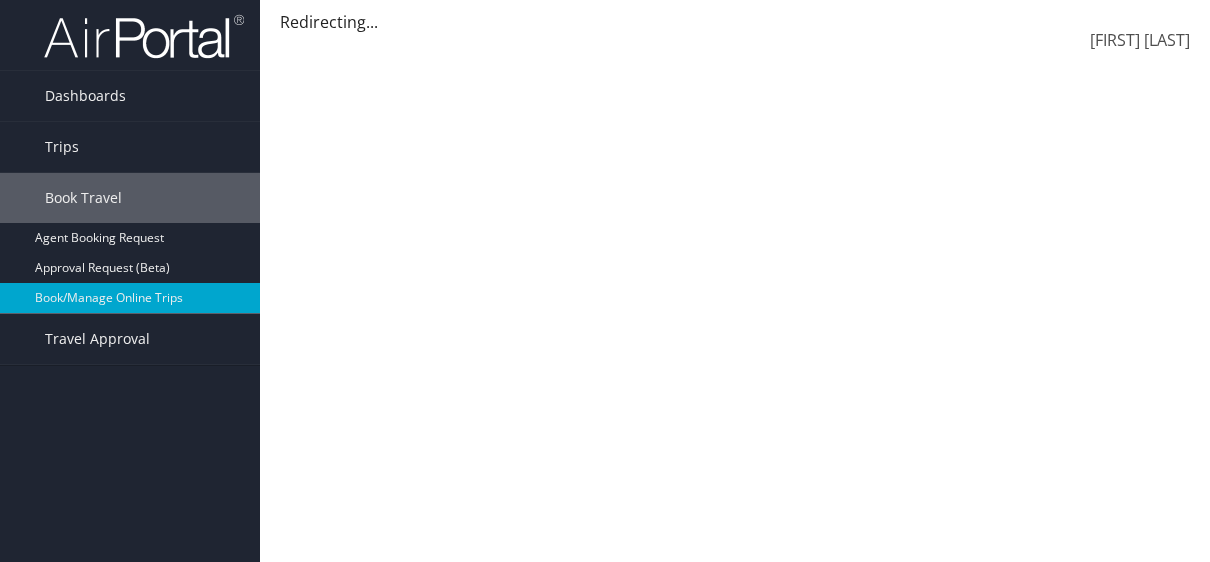 scroll, scrollTop: 0, scrollLeft: 0, axis: both 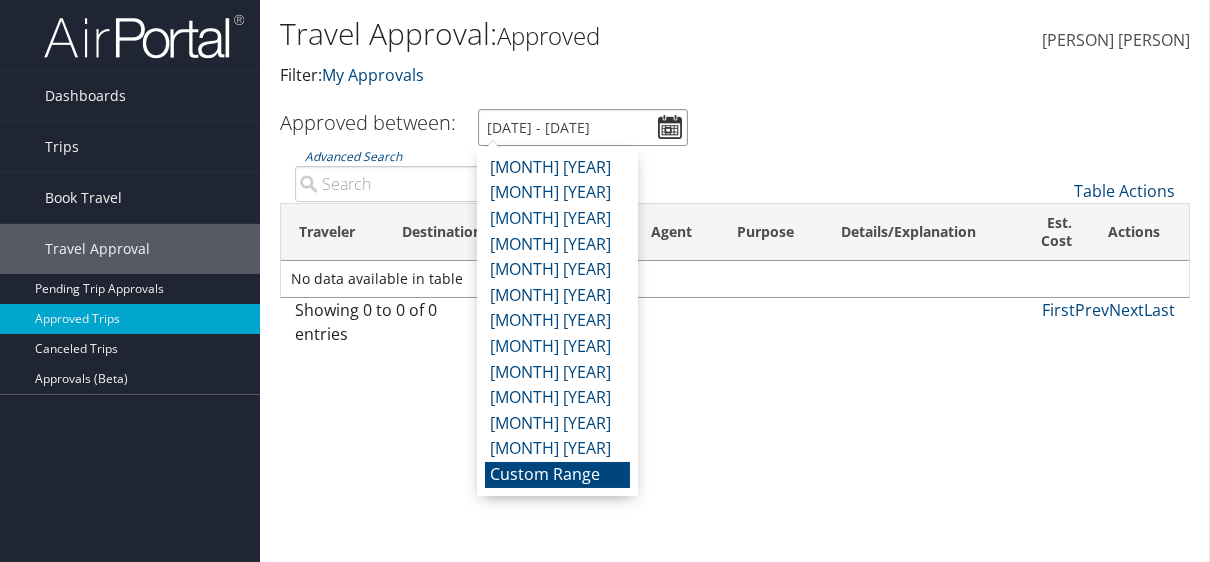 click on "[DATE] - [DATE]" at bounding box center (583, 127) 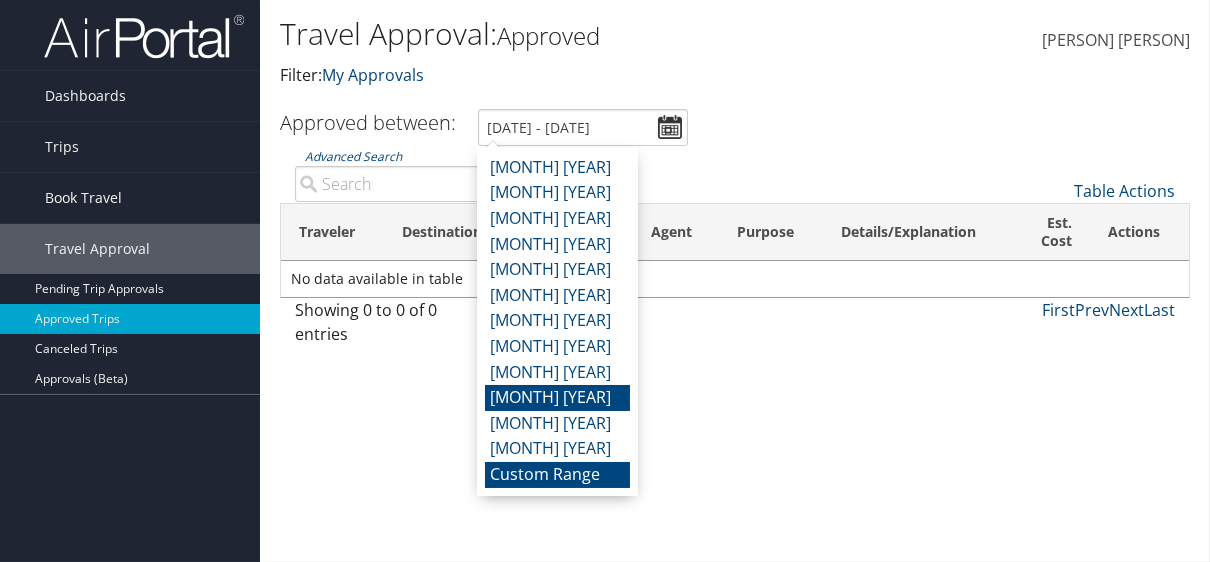click on "September 2024" at bounding box center (557, 398) 